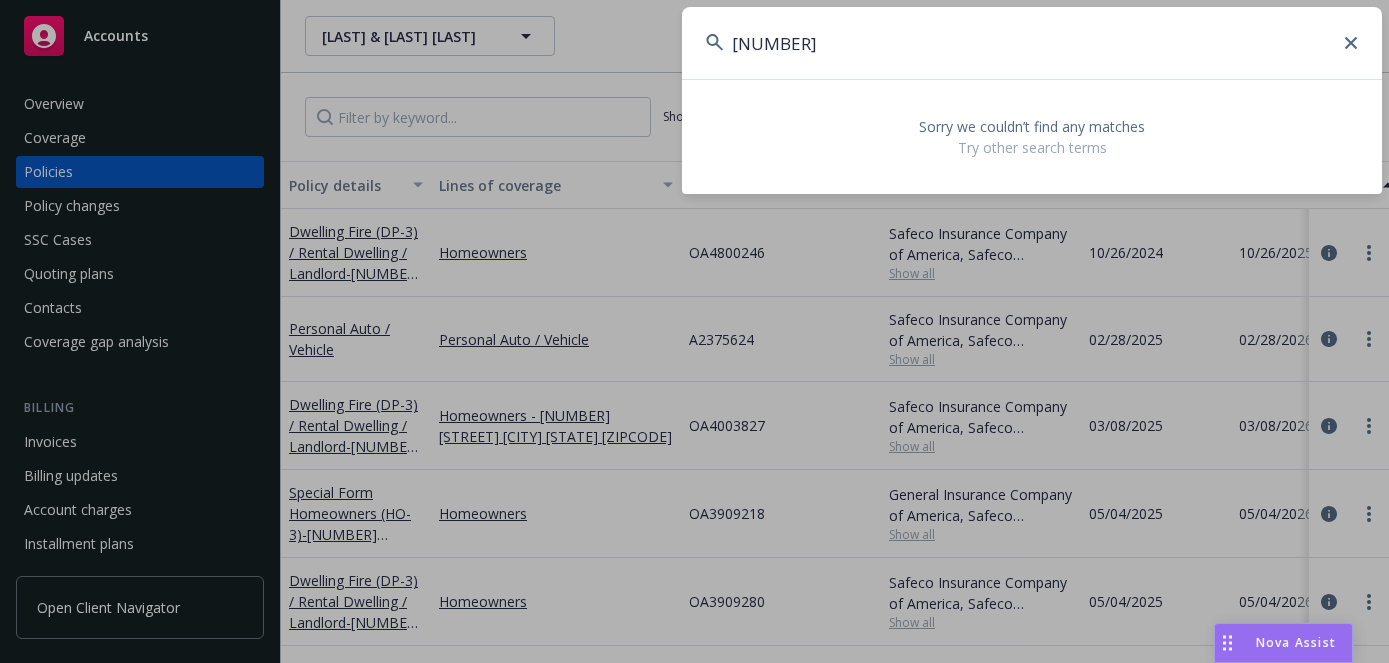 click on "[NUMBER] Sorry we couldn’t find any matches Try other search terms" at bounding box center (694, 331) 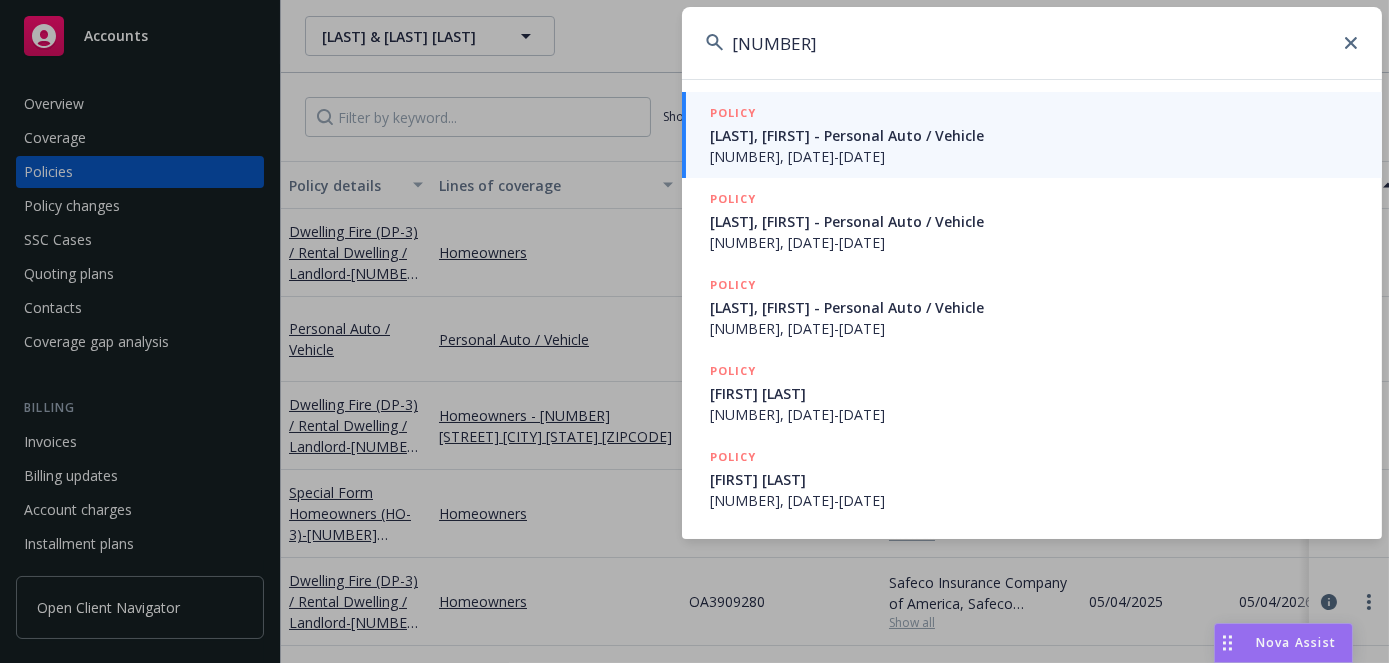 type on "[NUMBER]" 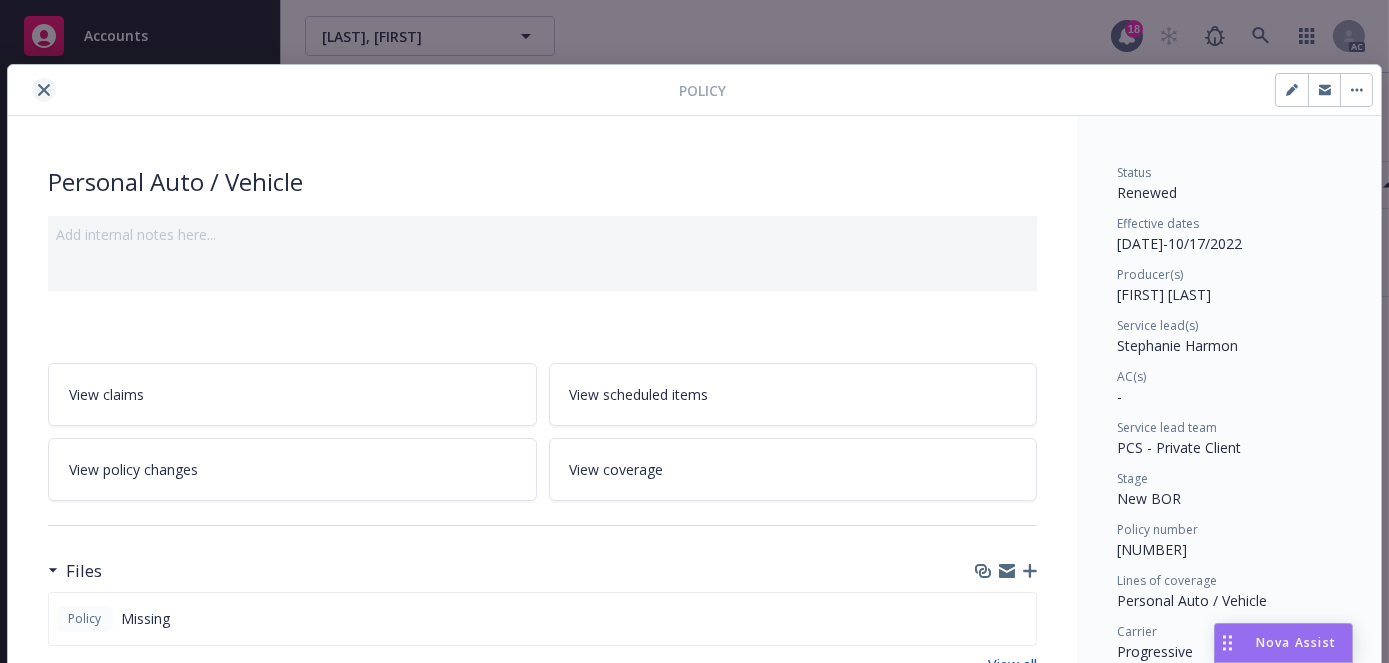 click 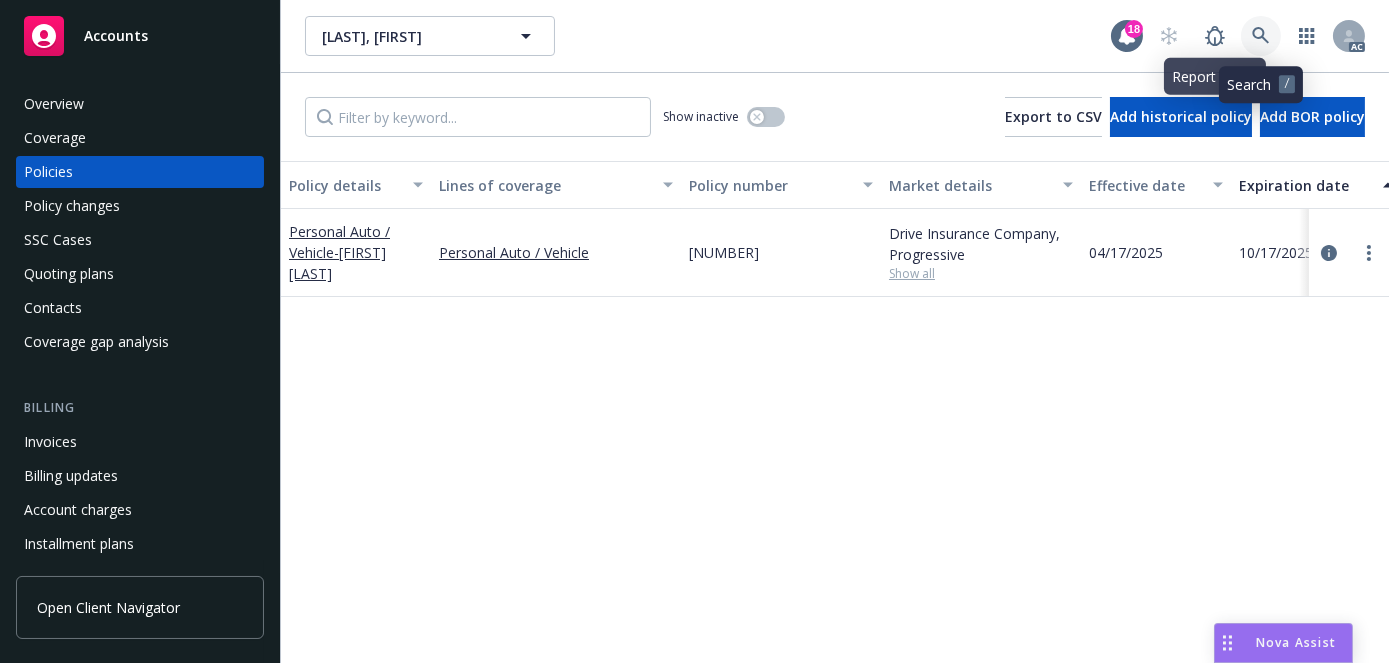click 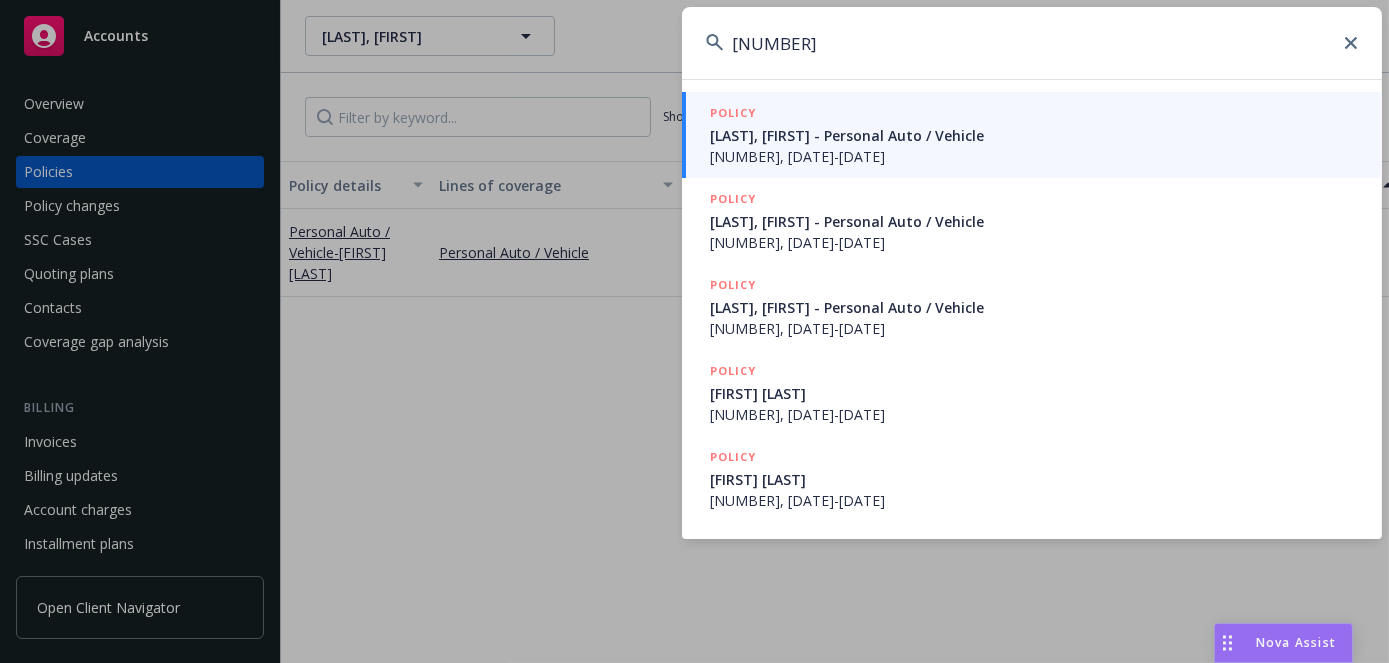 click on "[NUMBER]" at bounding box center [1032, 43] 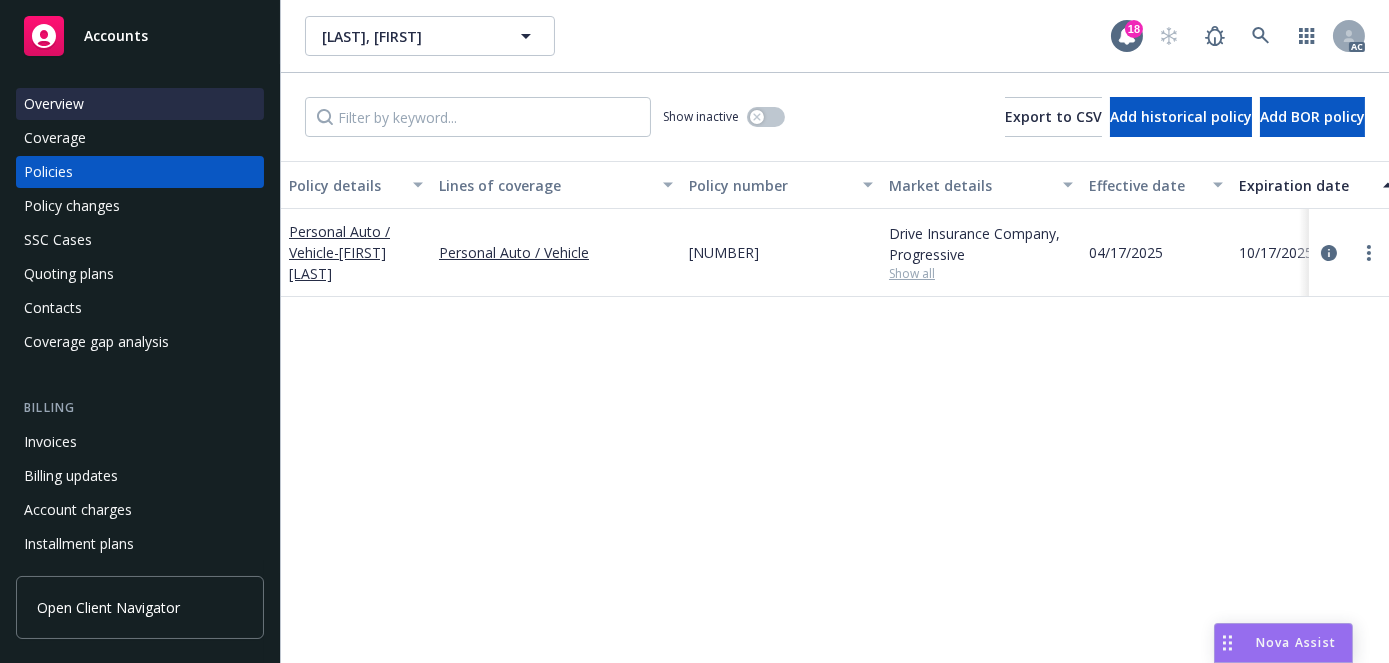 click on "Overview" at bounding box center [54, 104] 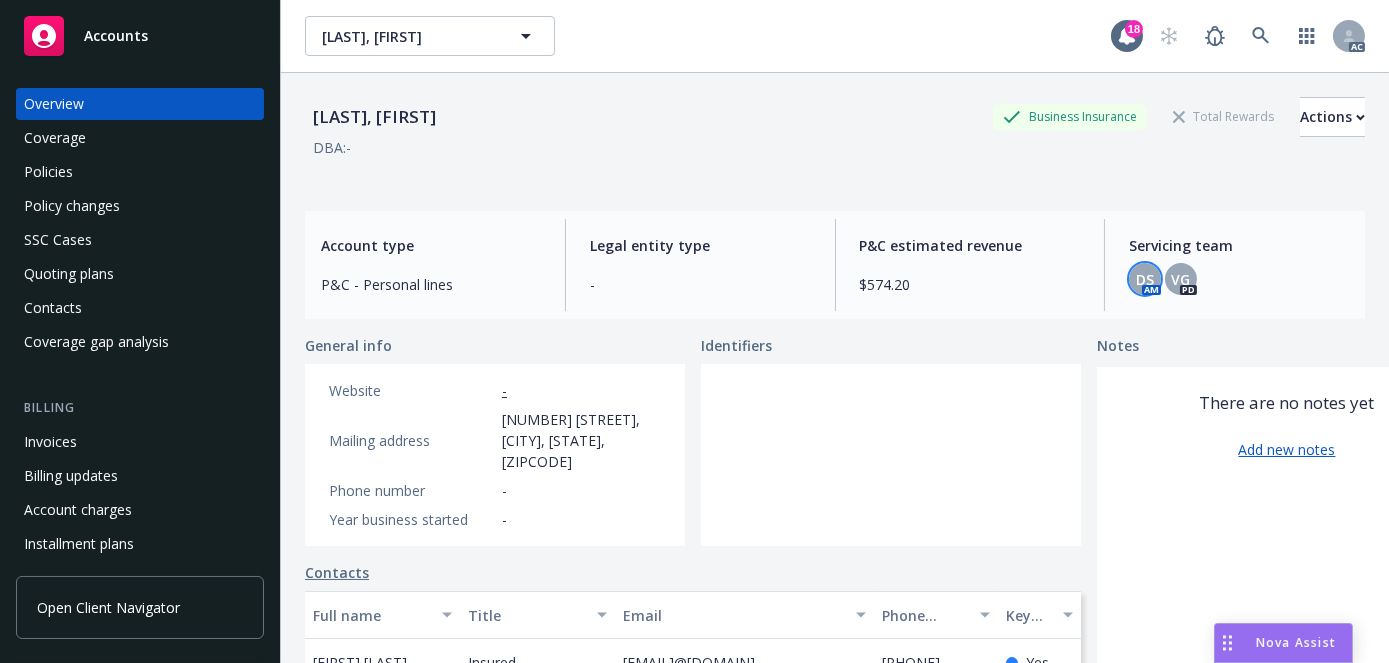 click on "DS" at bounding box center [1145, 279] 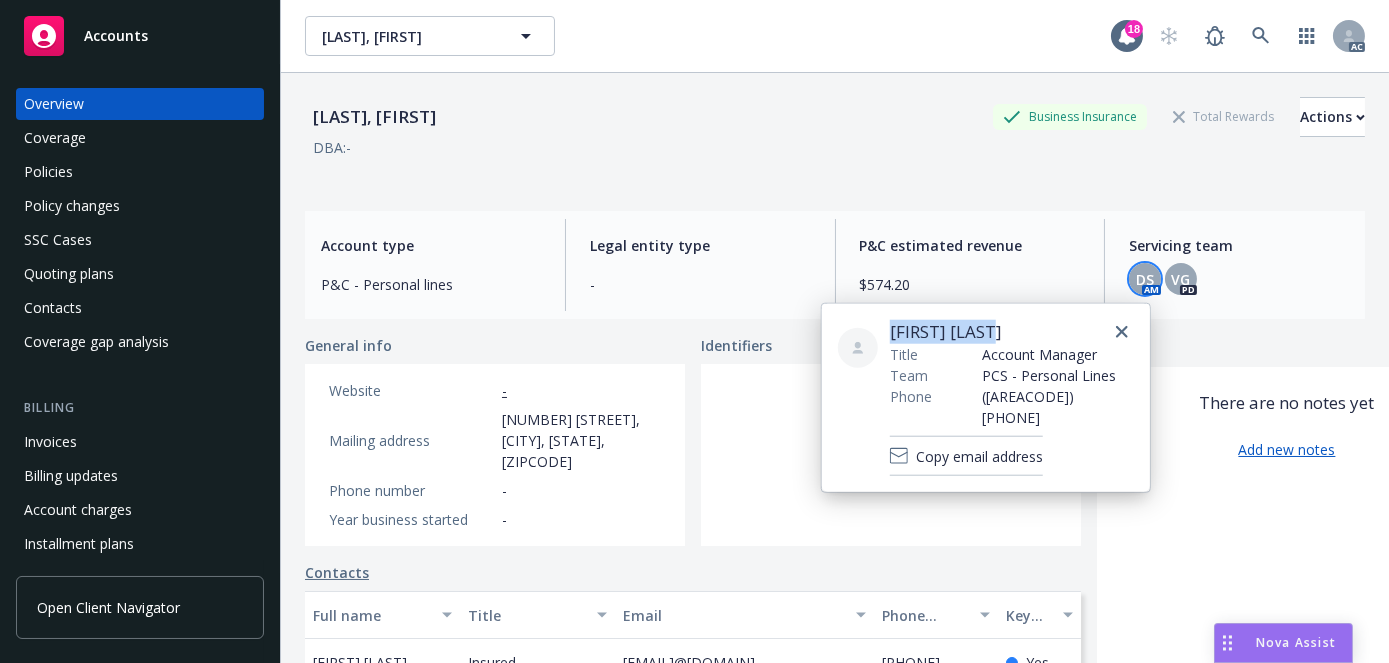 drag, startPoint x: 902, startPoint y: 326, endPoint x: 1016, endPoint y: 327, distance: 114.00439 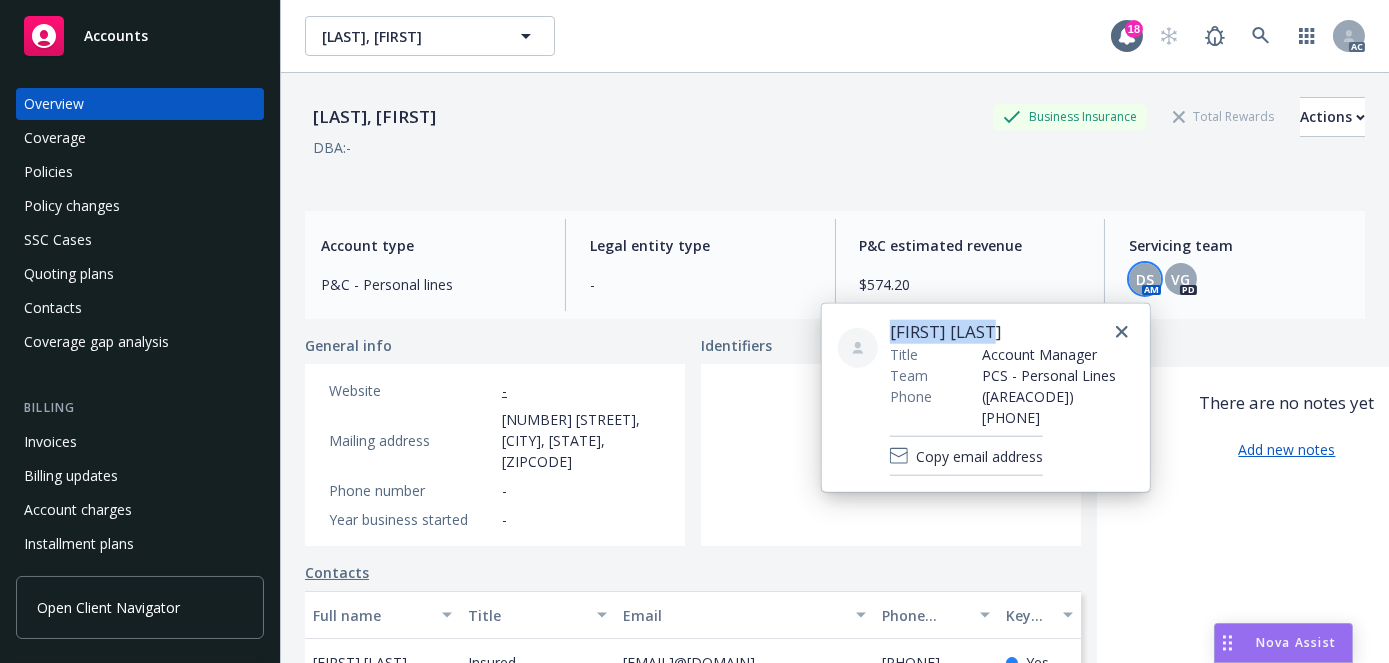 click on "[FIRST] [LAST] Title Account Manager Team PCS - Personal Lines Phone ([AREACODE]) [PHONE] Copy email address" at bounding box center (986, 398) 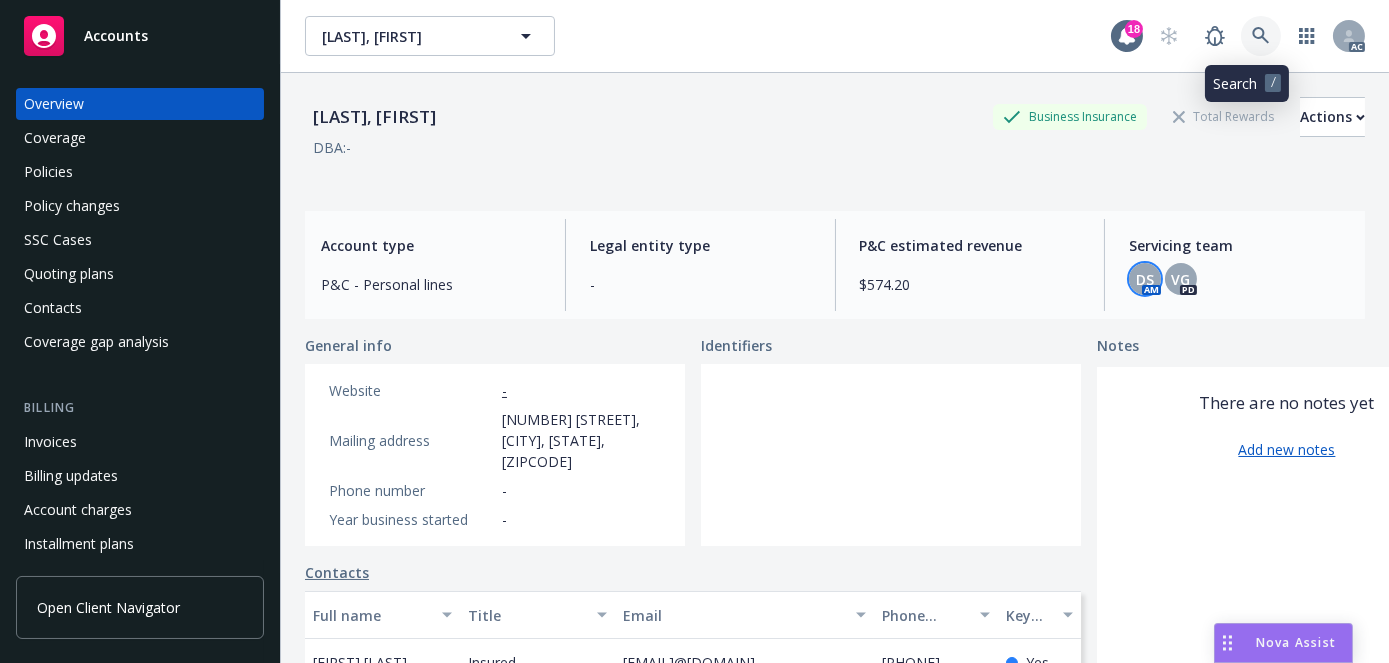click at bounding box center (1261, 36) 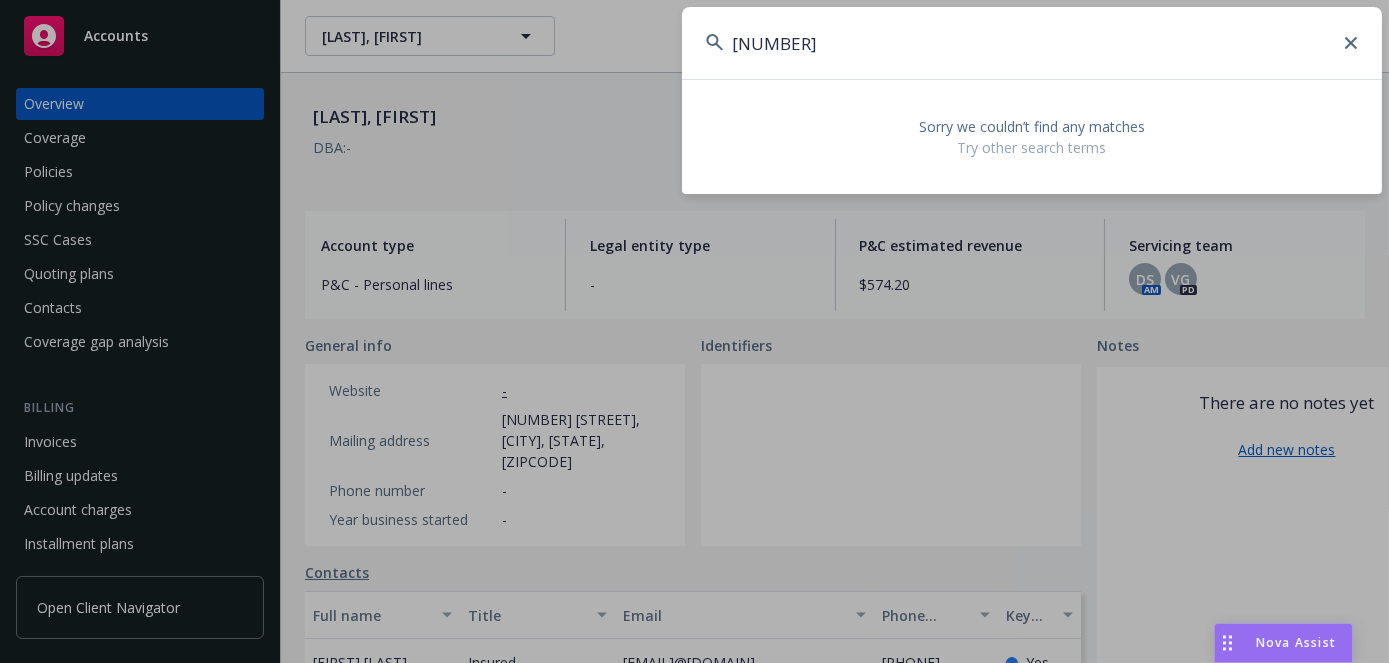 type on "[NUMBER]" 